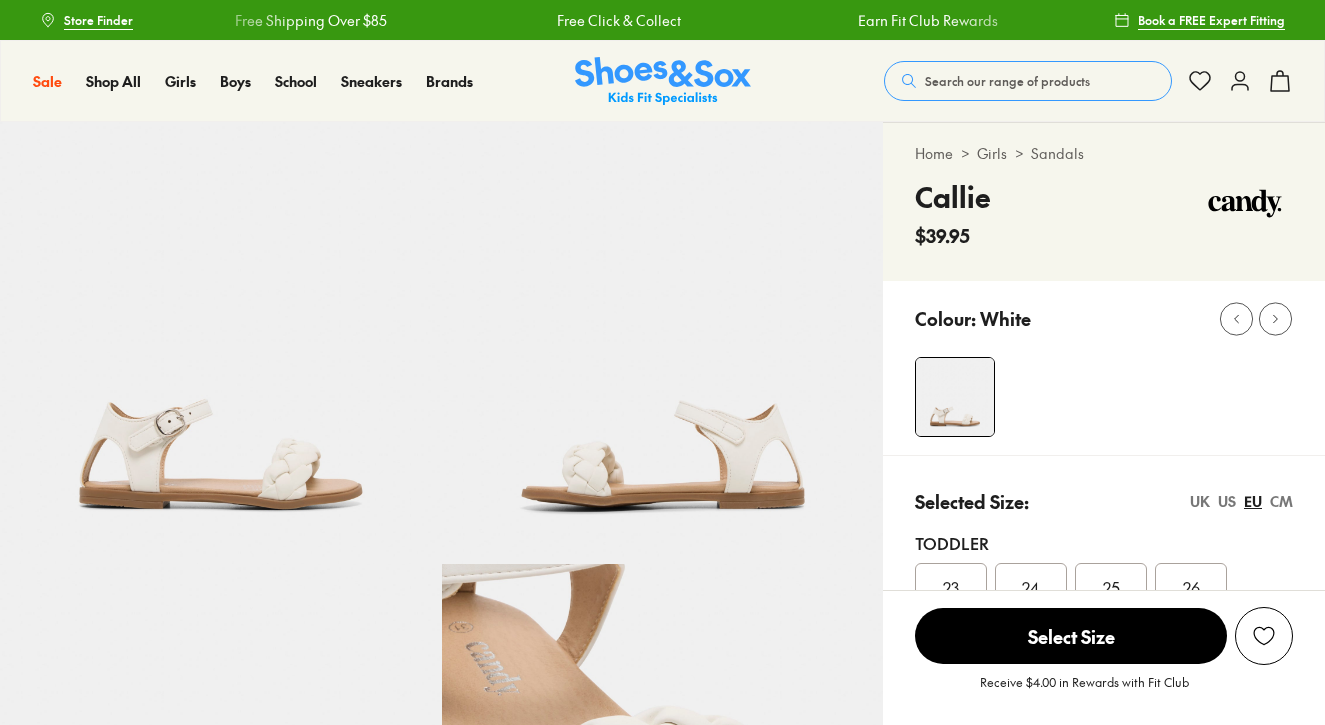 scroll, scrollTop: 0, scrollLeft: 0, axis: both 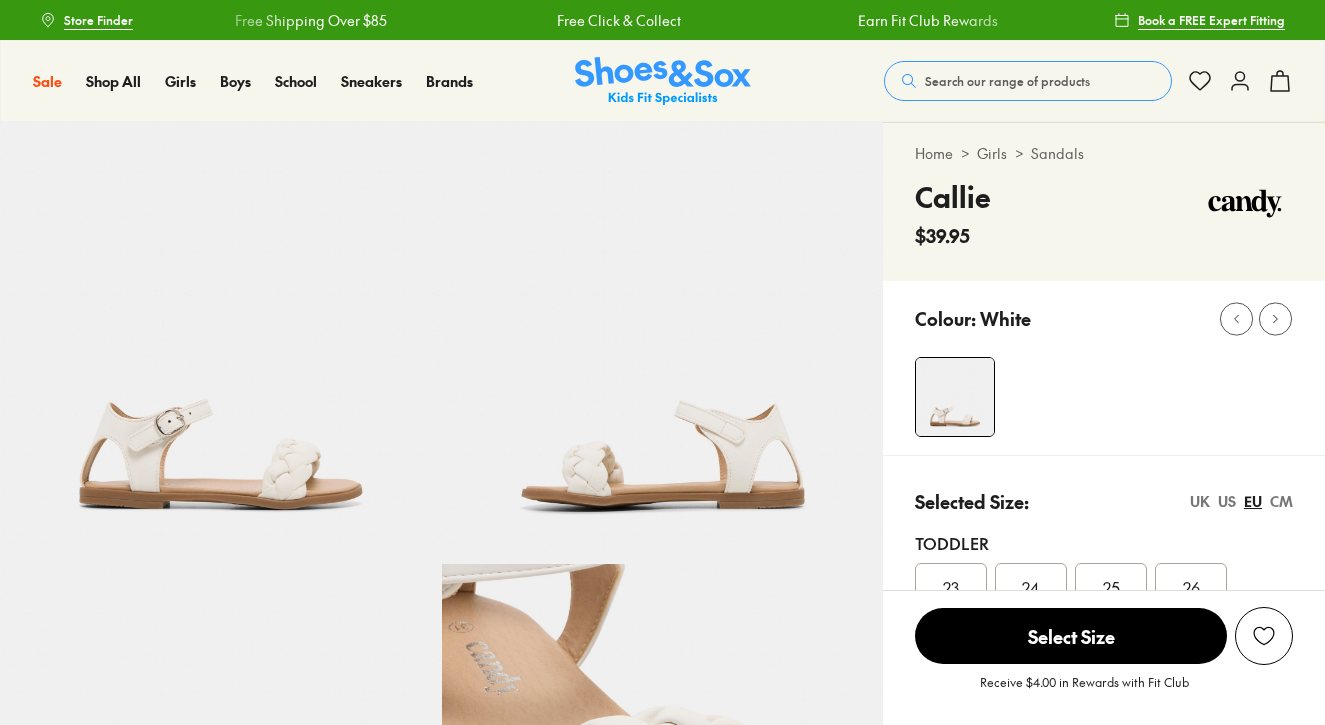 click 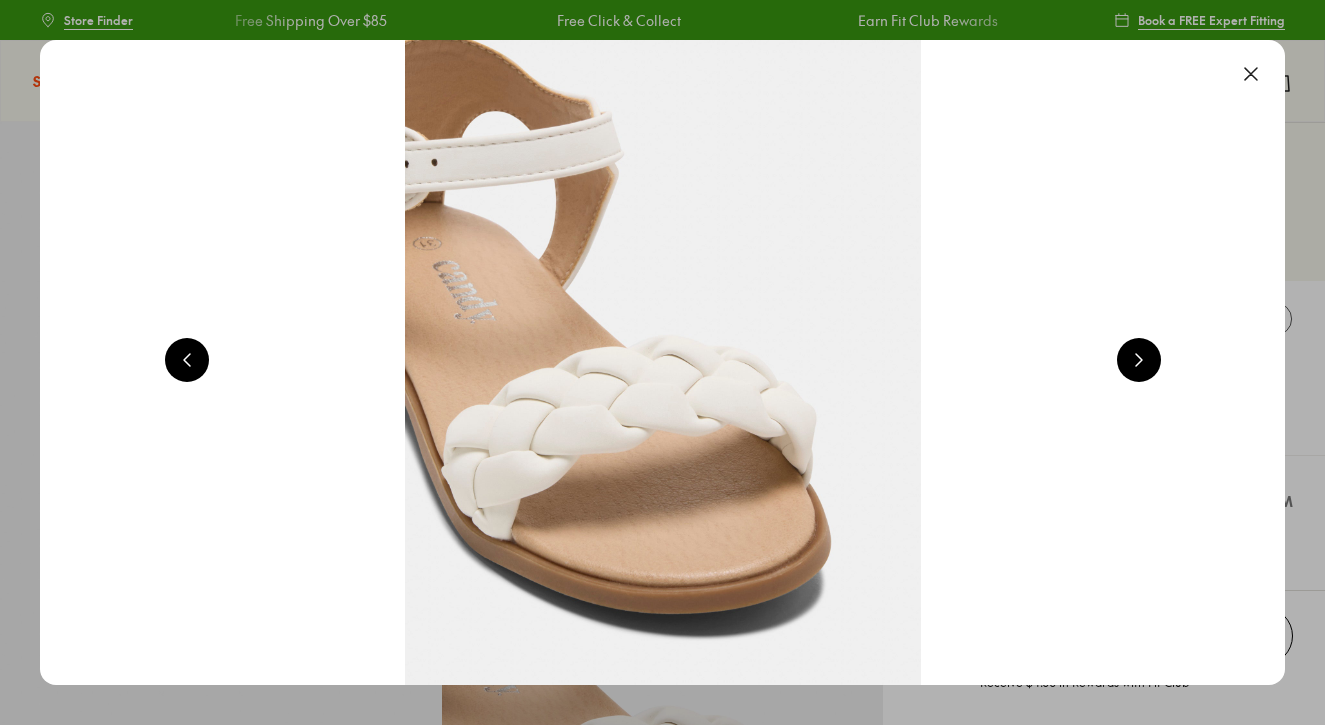 click at bounding box center [1139, 360] 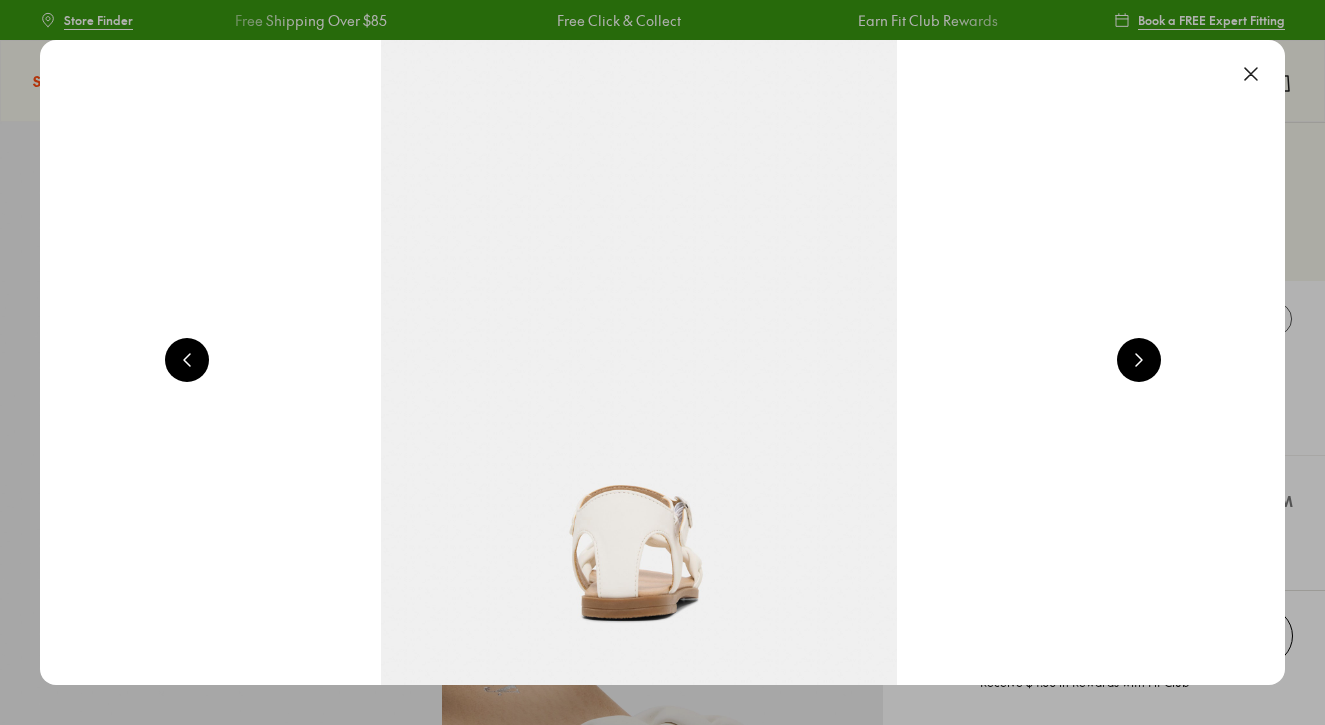 scroll, scrollTop: 0, scrollLeft: 0, axis: both 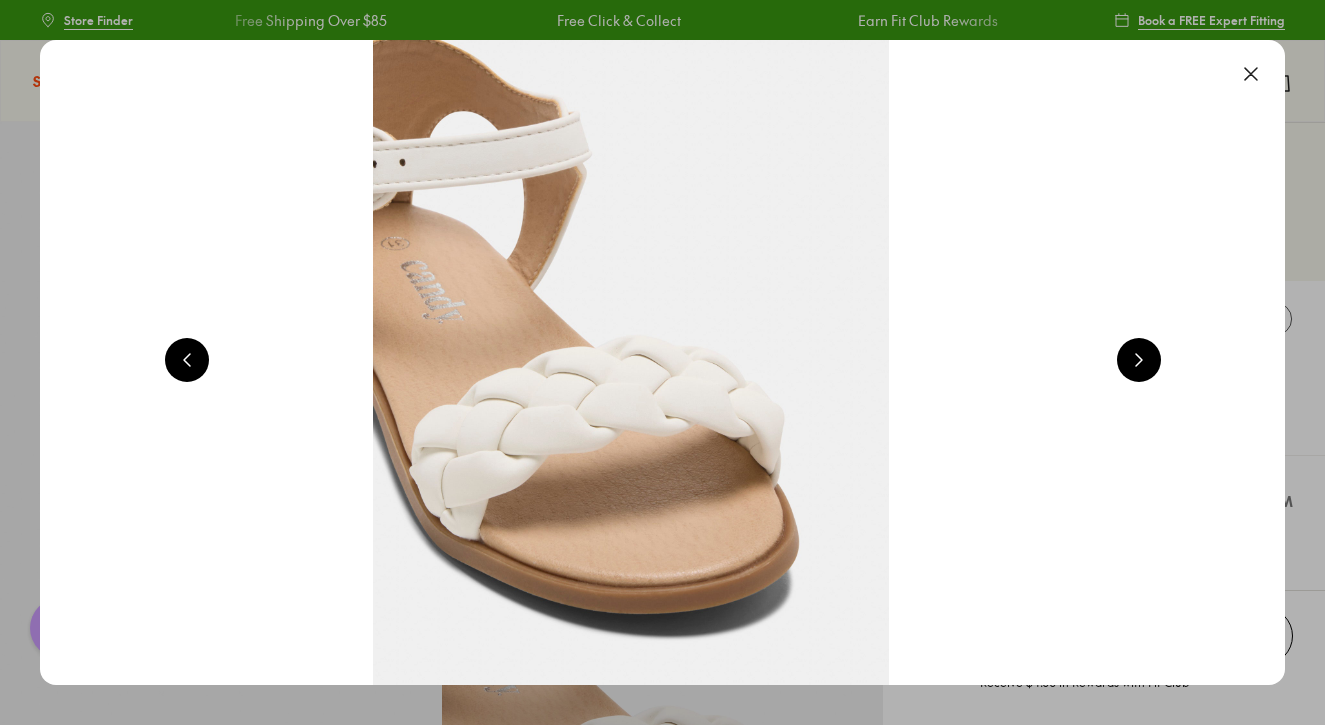 click at bounding box center [1251, 74] 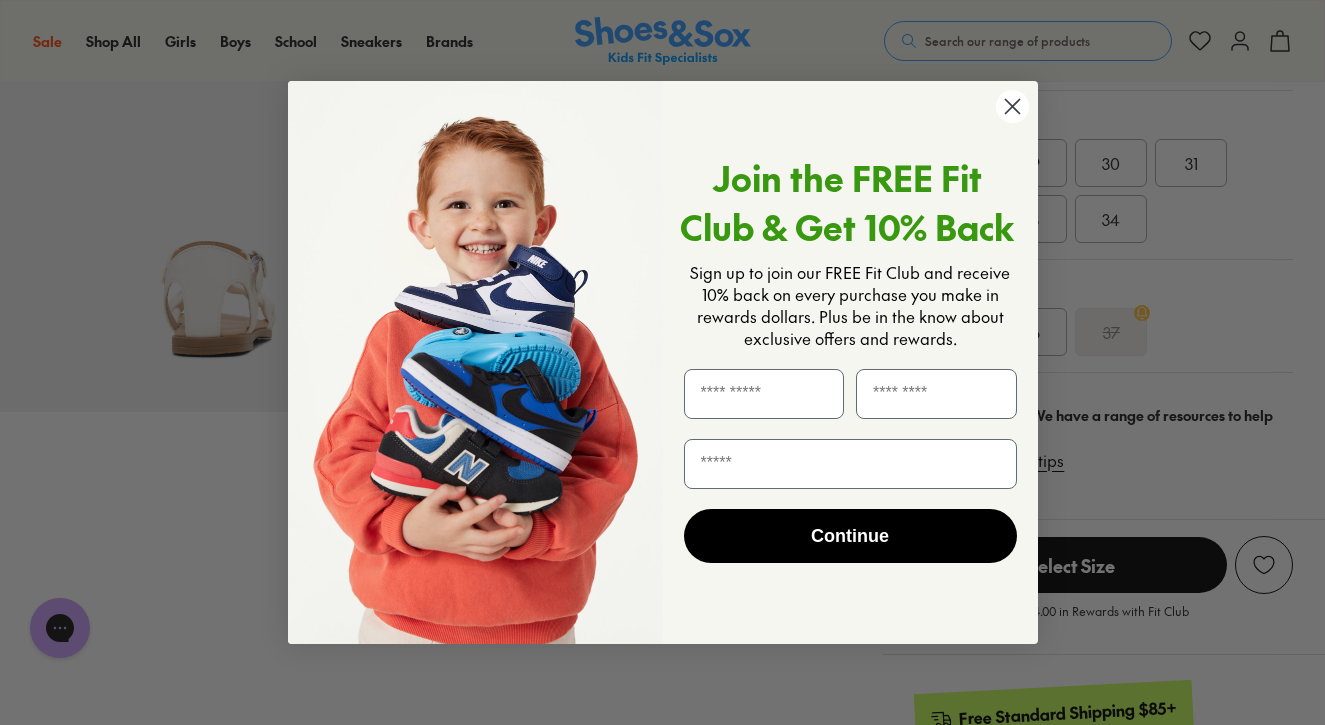 scroll, scrollTop: 0, scrollLeft: 0, axis: both 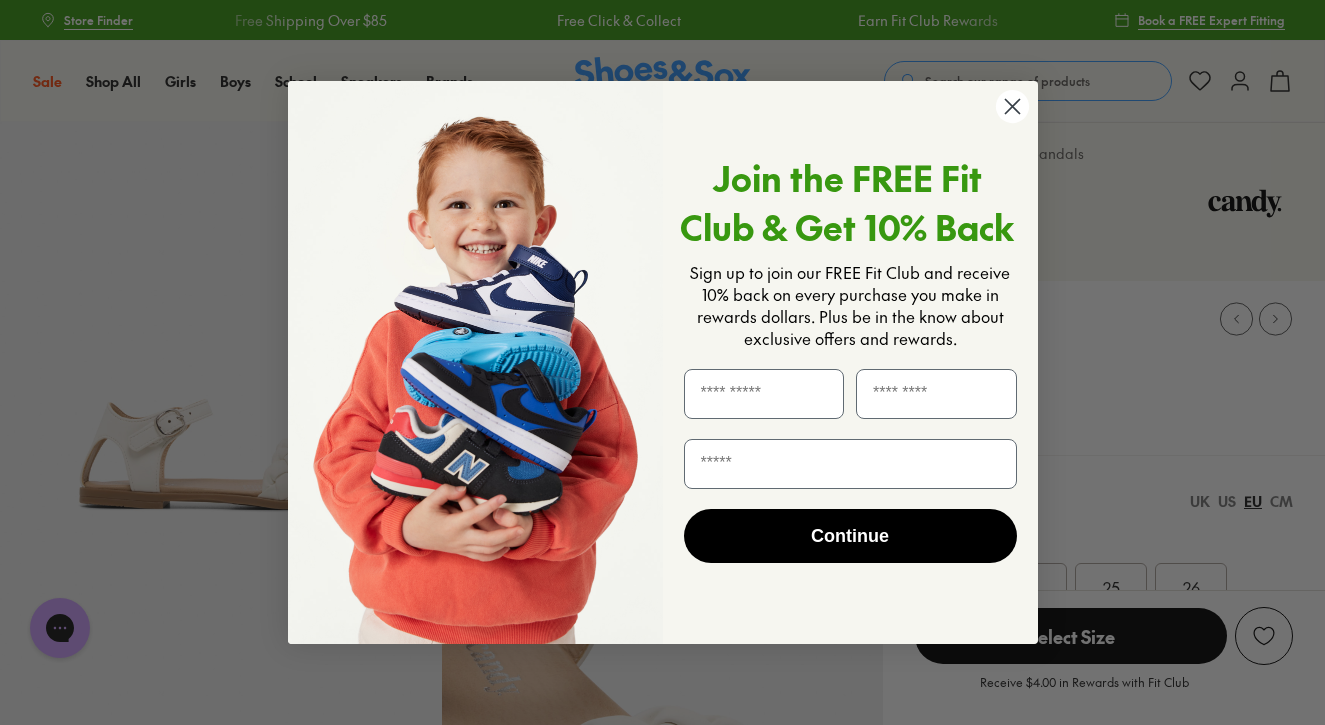 click 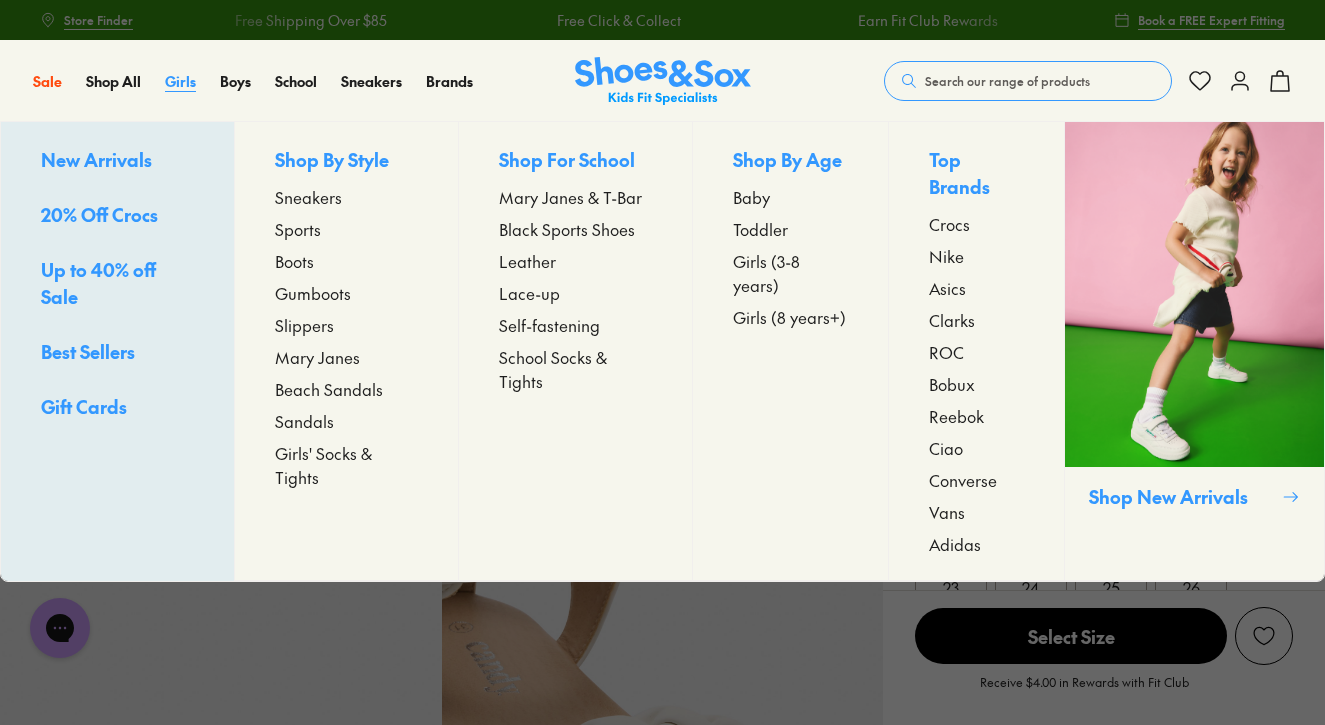 click on "Girls" at bounding box center [180, 81] 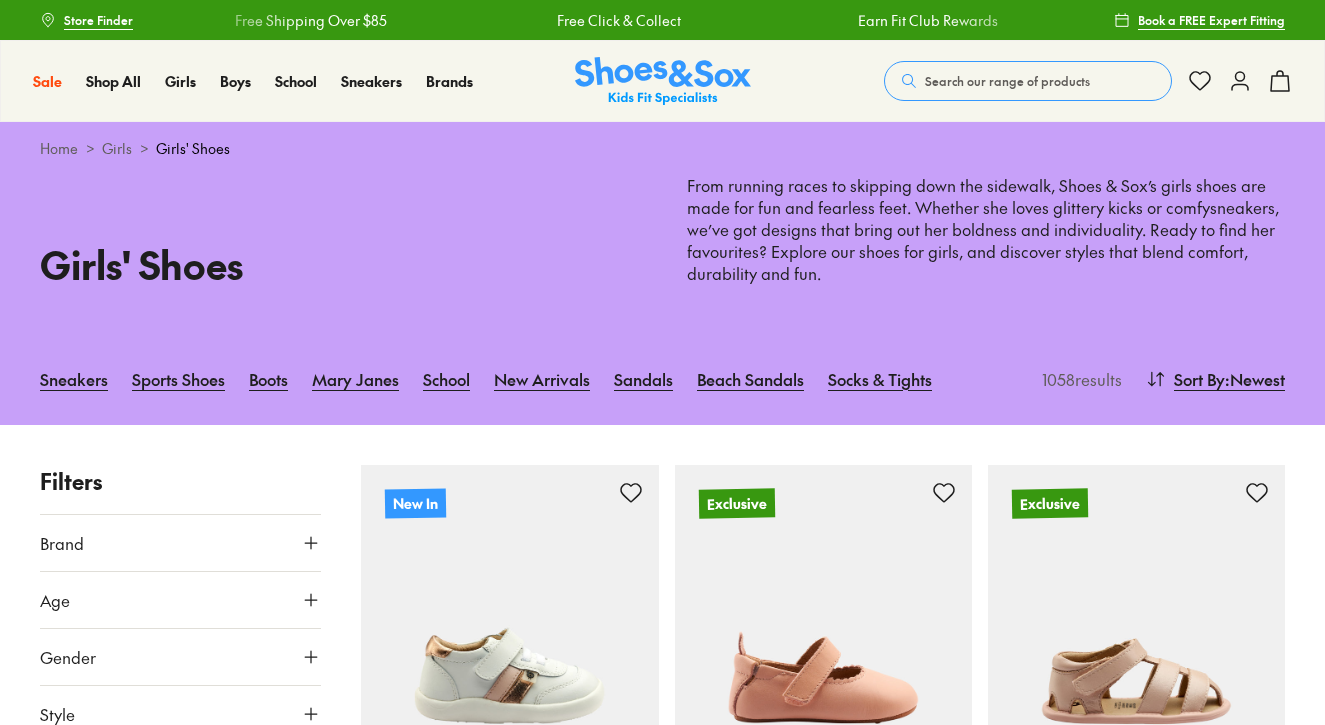 scroll, scrollTop: 0, scrollLeft: 0, axis: both 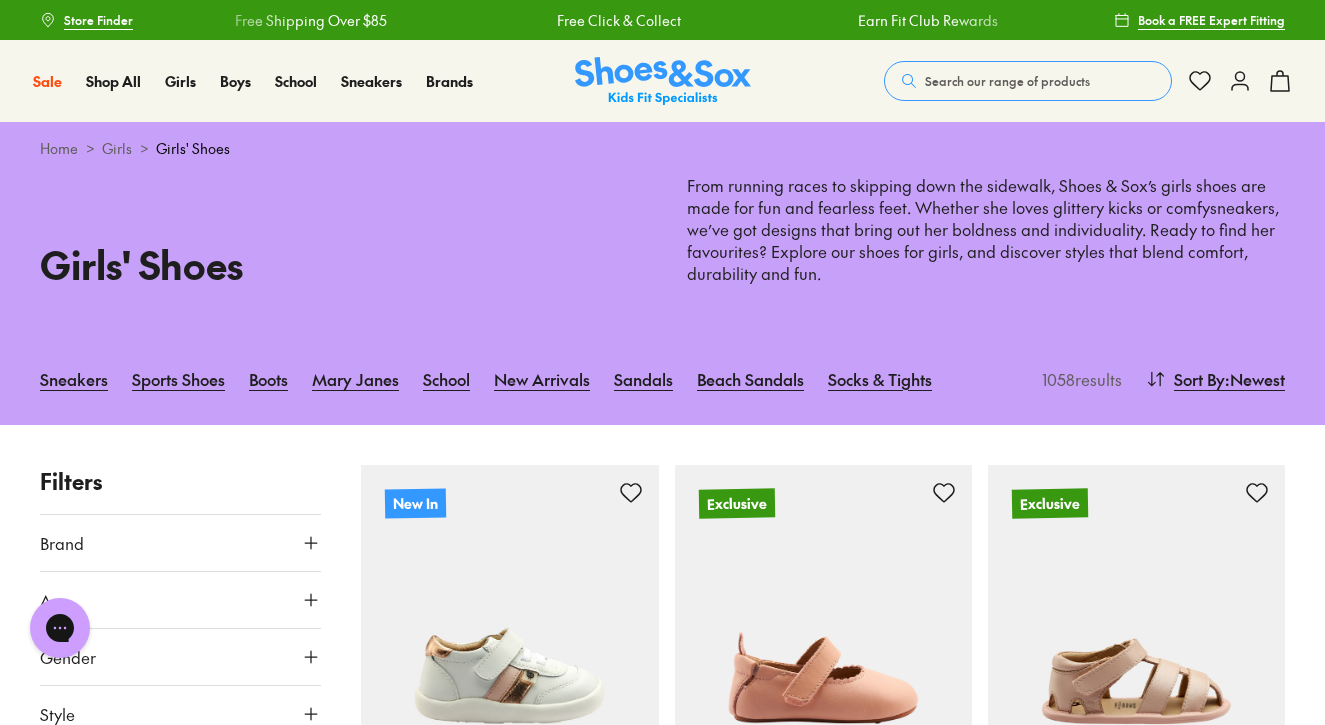 click on "Search our range of products" at bounding box center [1007, 81] 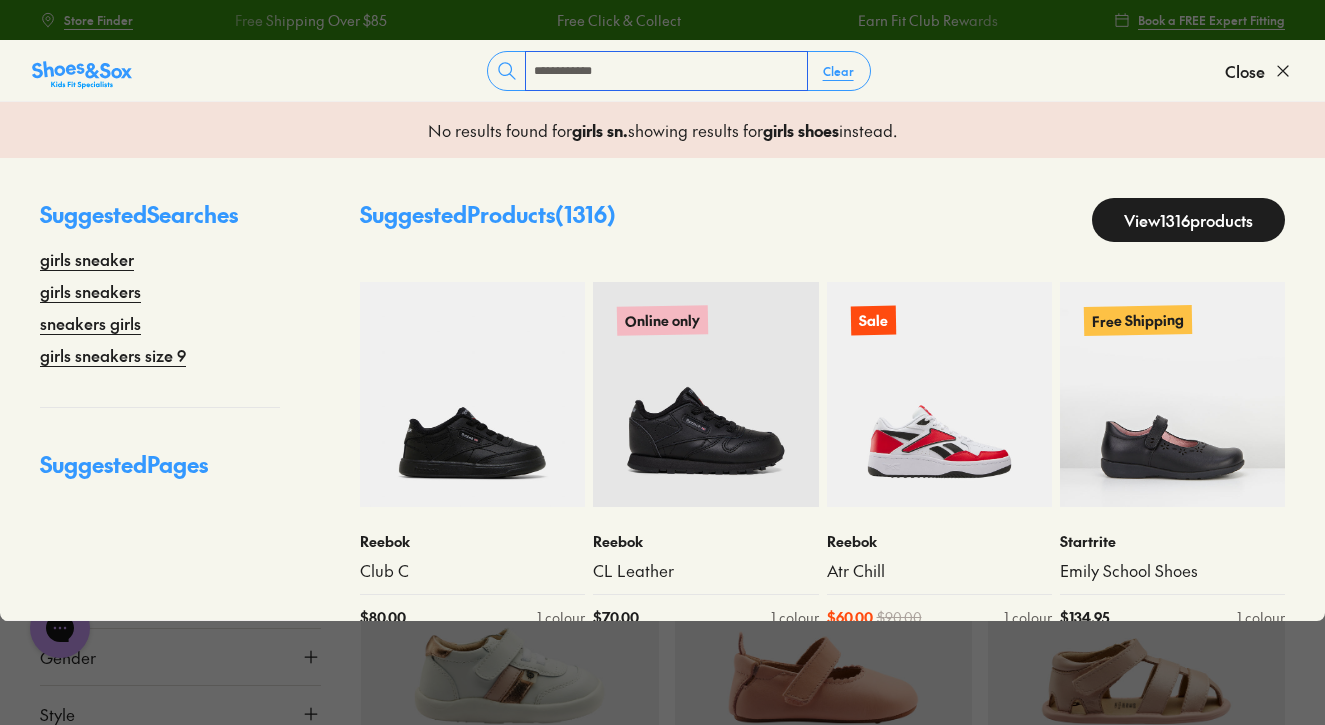 type on "**********" 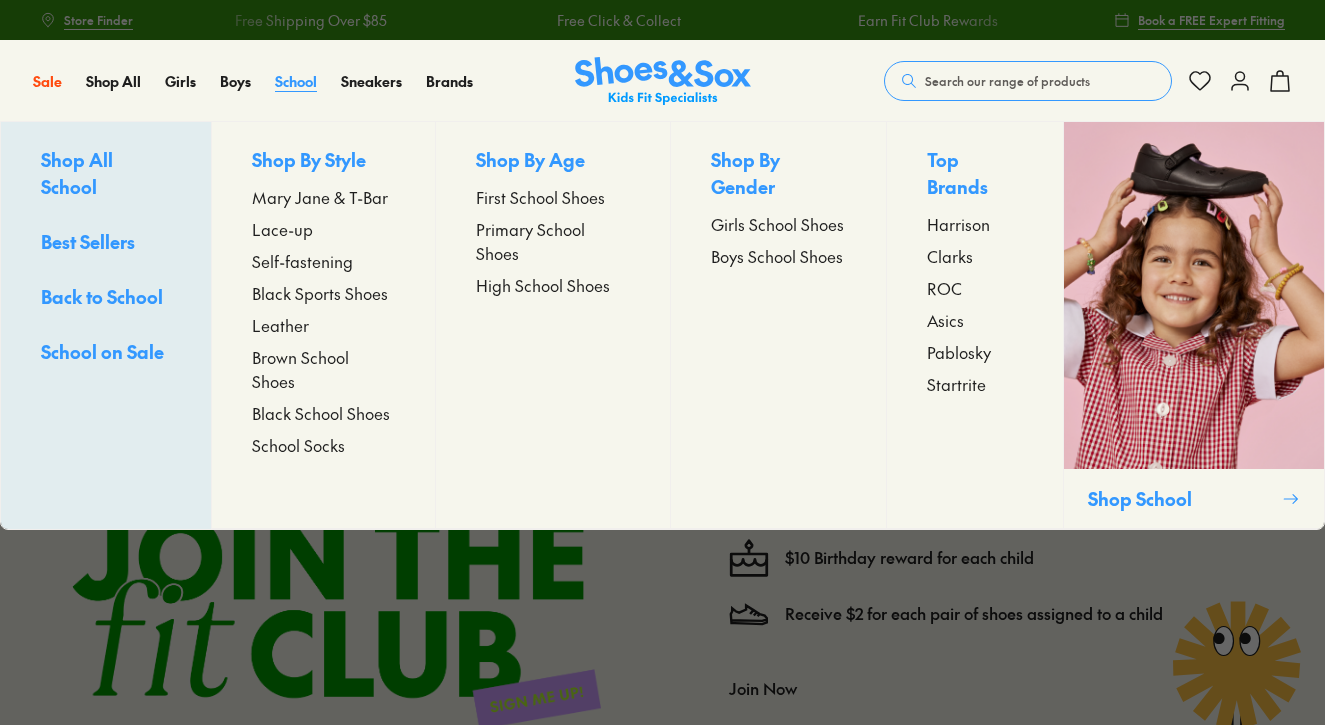 scroll, scrollTop: 0, scrollLeft: 0, axis: both 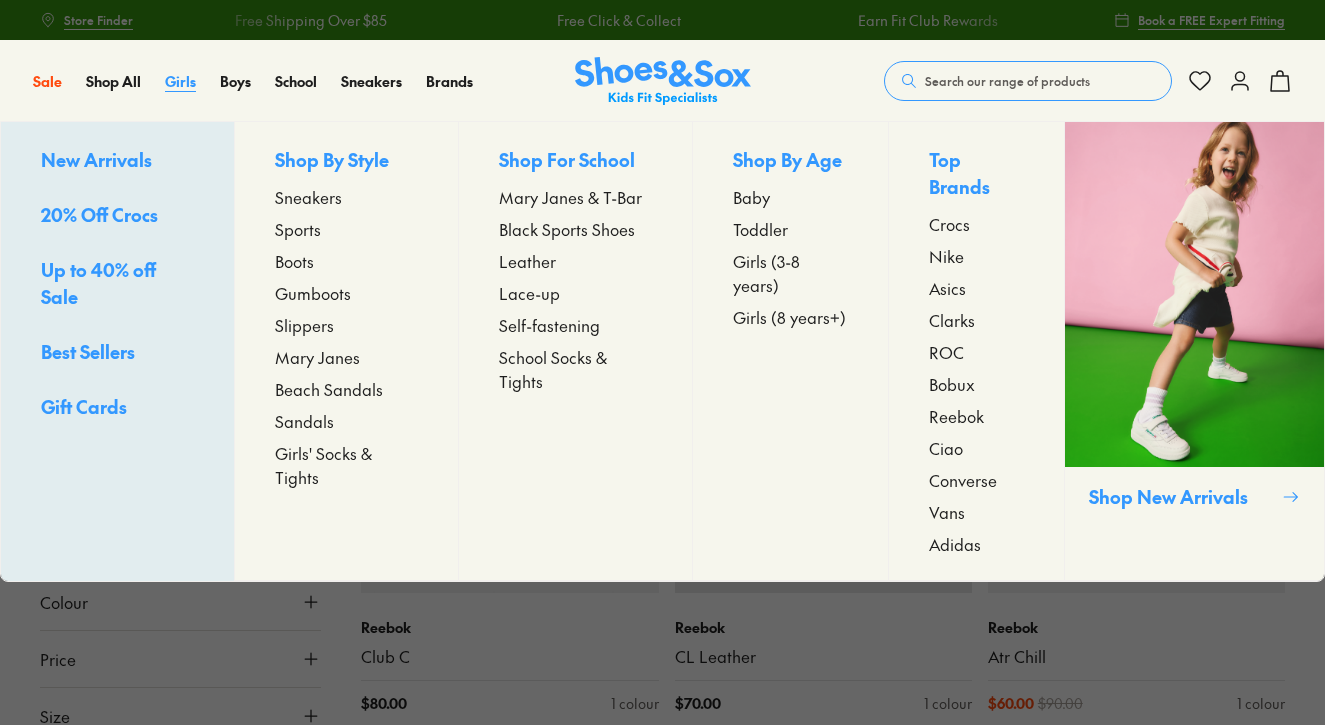 click on "Girls" at bounding box center [180, 81] 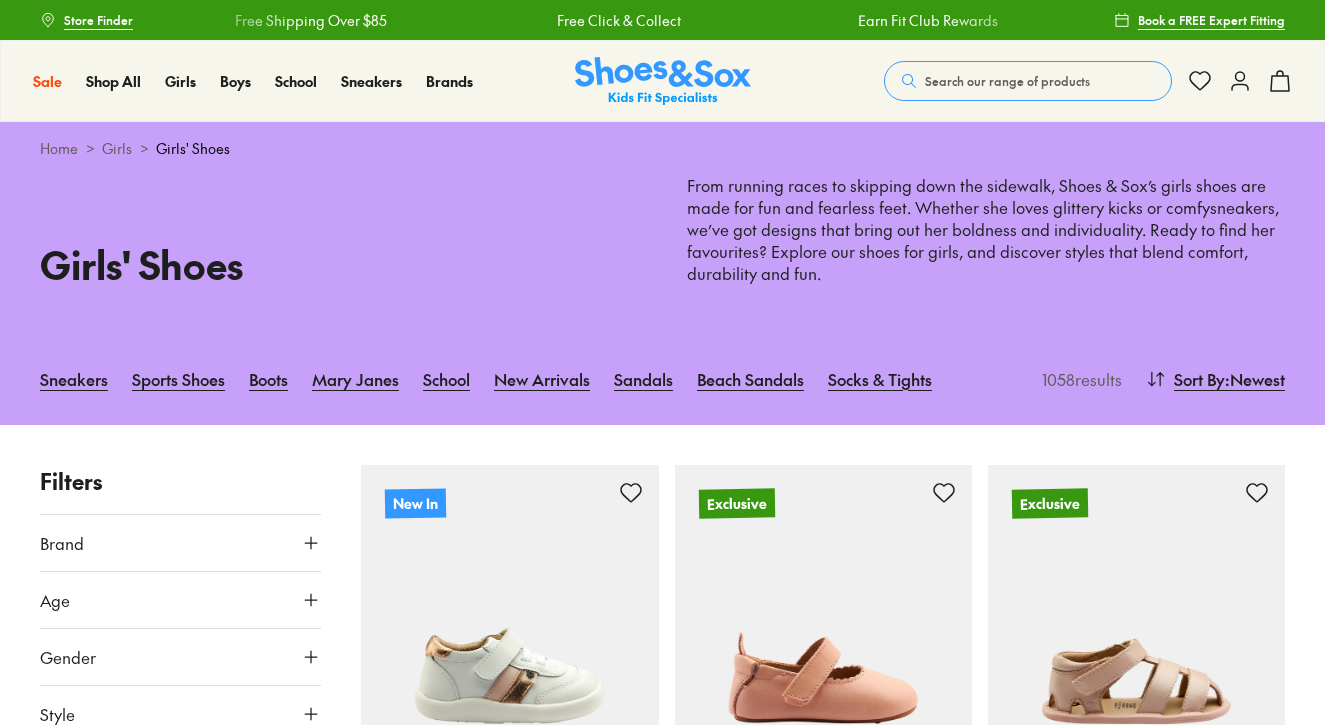 scroll, scrollTop: 0, scrollLeft: 0, axis: both 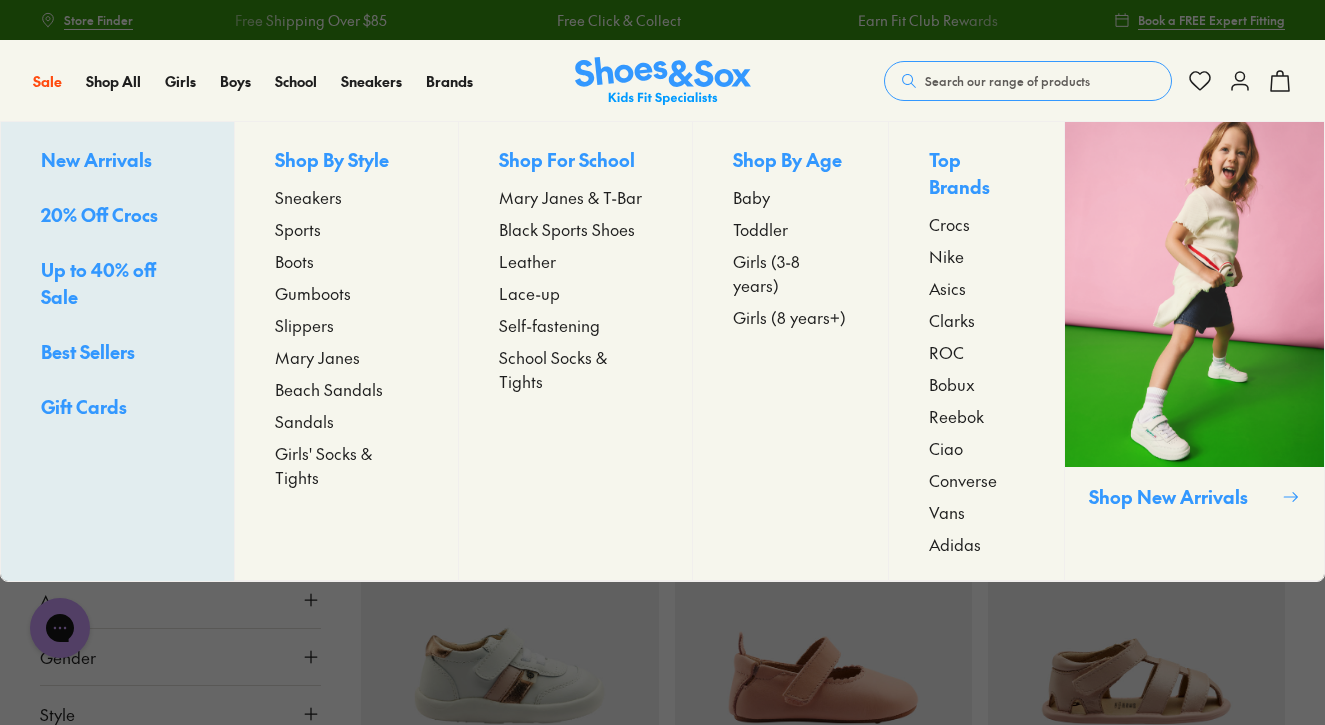 click on "Sandals" at bounding box center (304, 421) 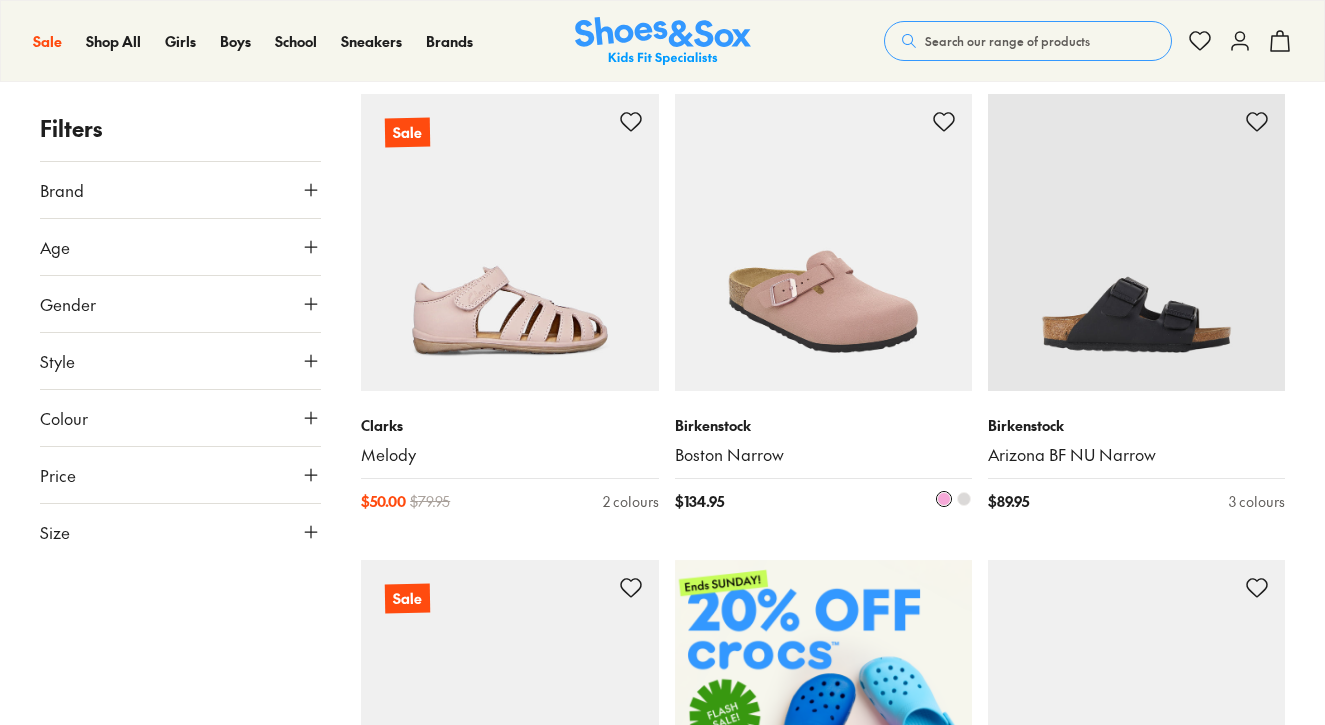 scroll, scrollTop: 671, scrollLeft: 0, axis: vertical 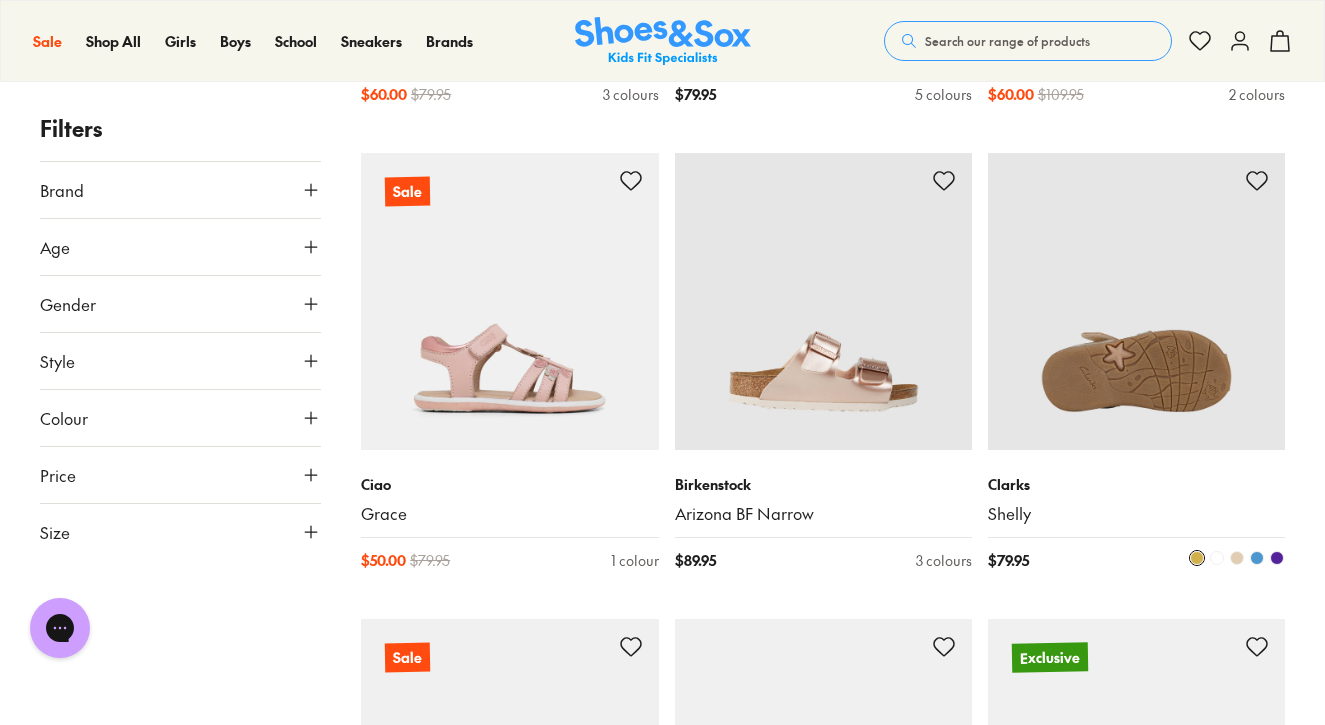 click at bounding box center [1217, 558] 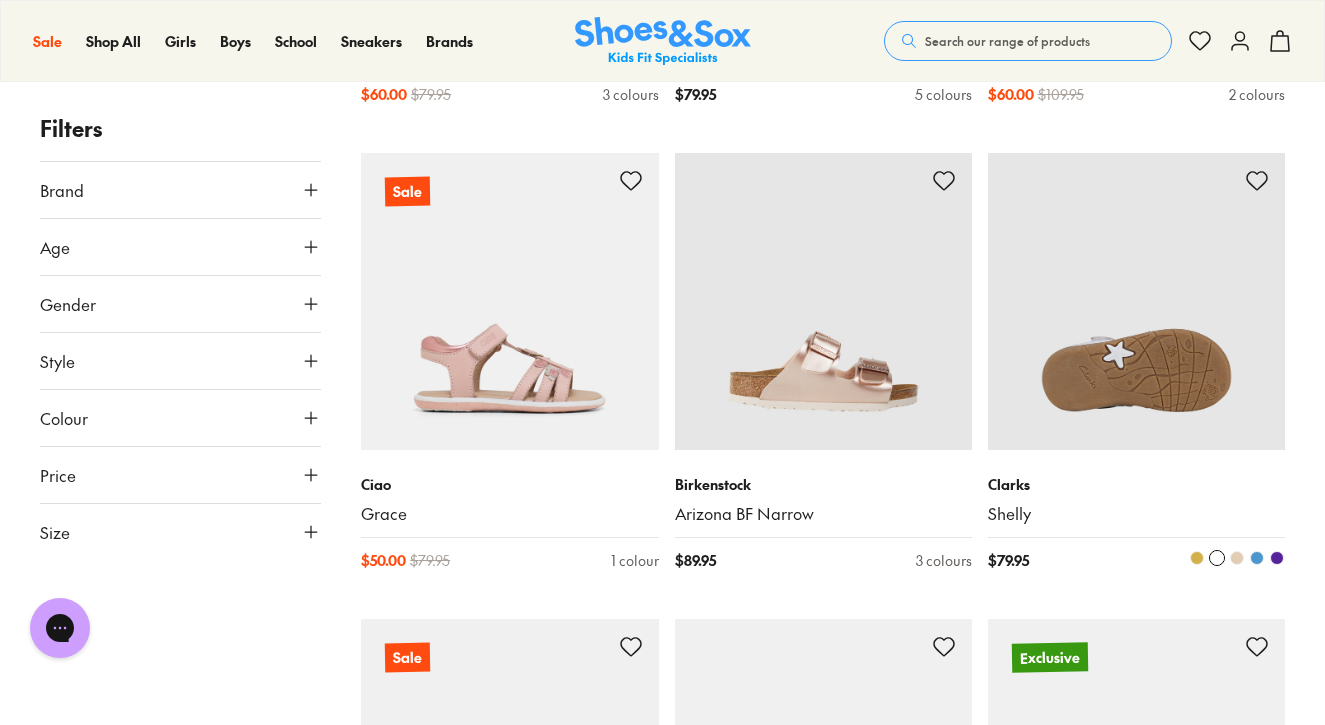 click at bounding box center [1136, 301] 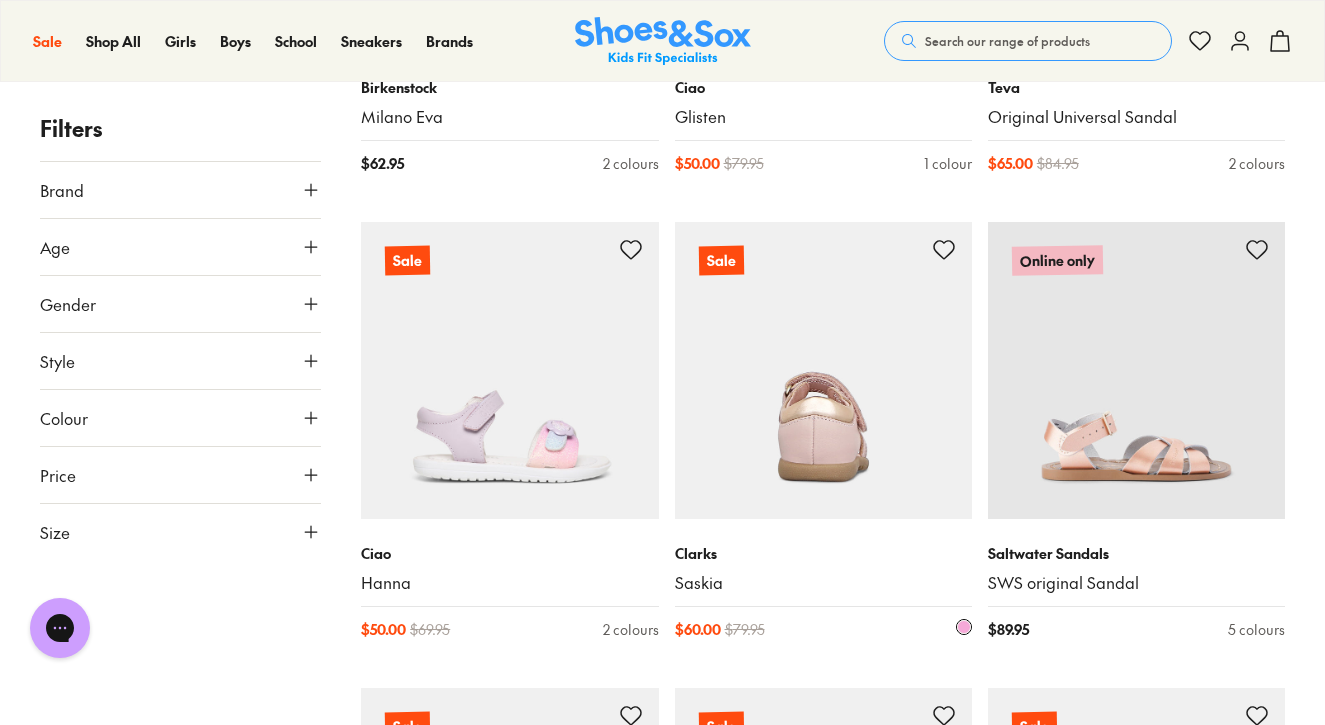 scroll, scrollTop: 3059, scrollLeft: 0, axis: vertical 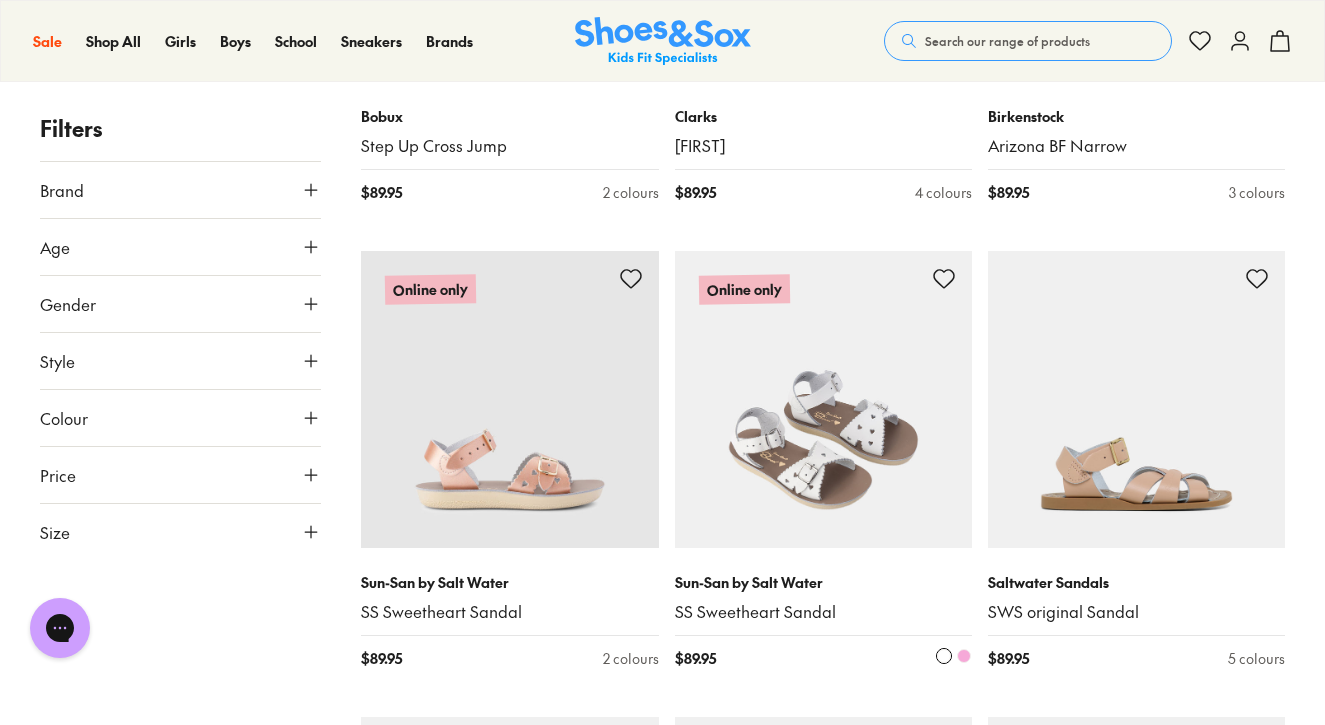 click at bounding box center (823, 399) 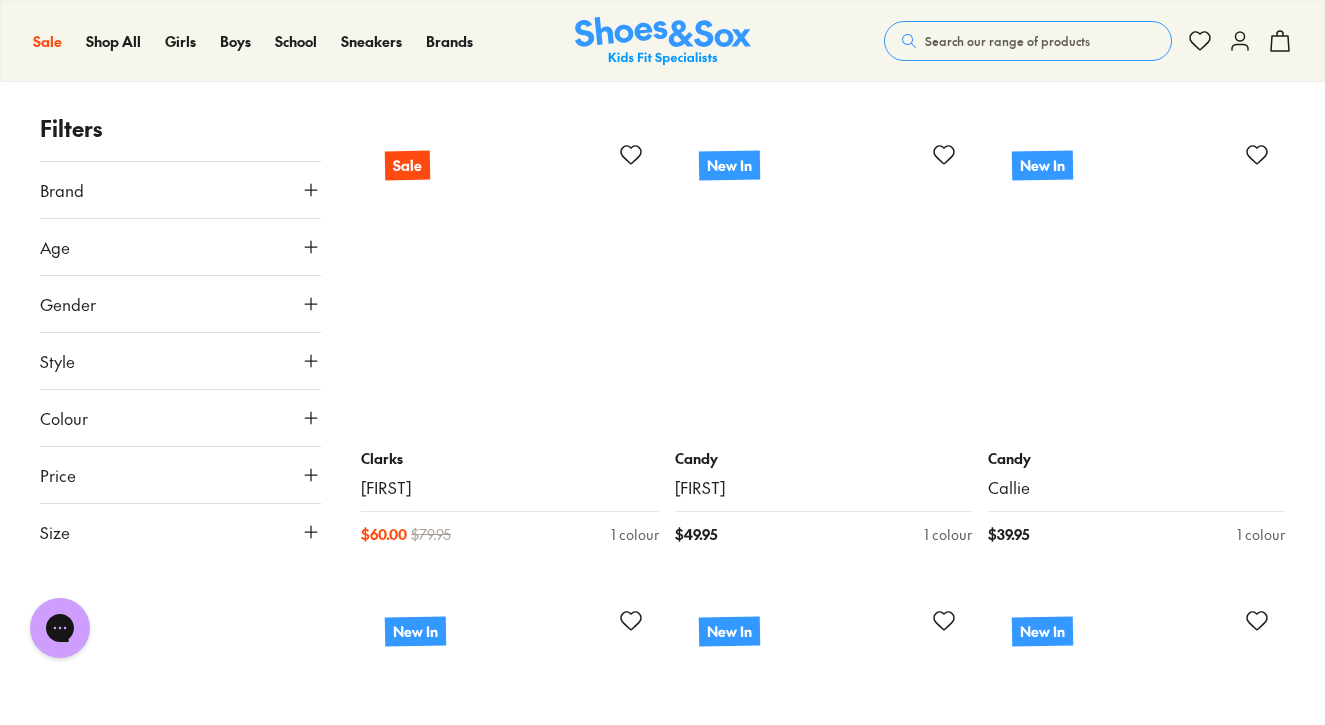 scroll, scrollTop: 11039, scrollLeft: 0, axis: vertical 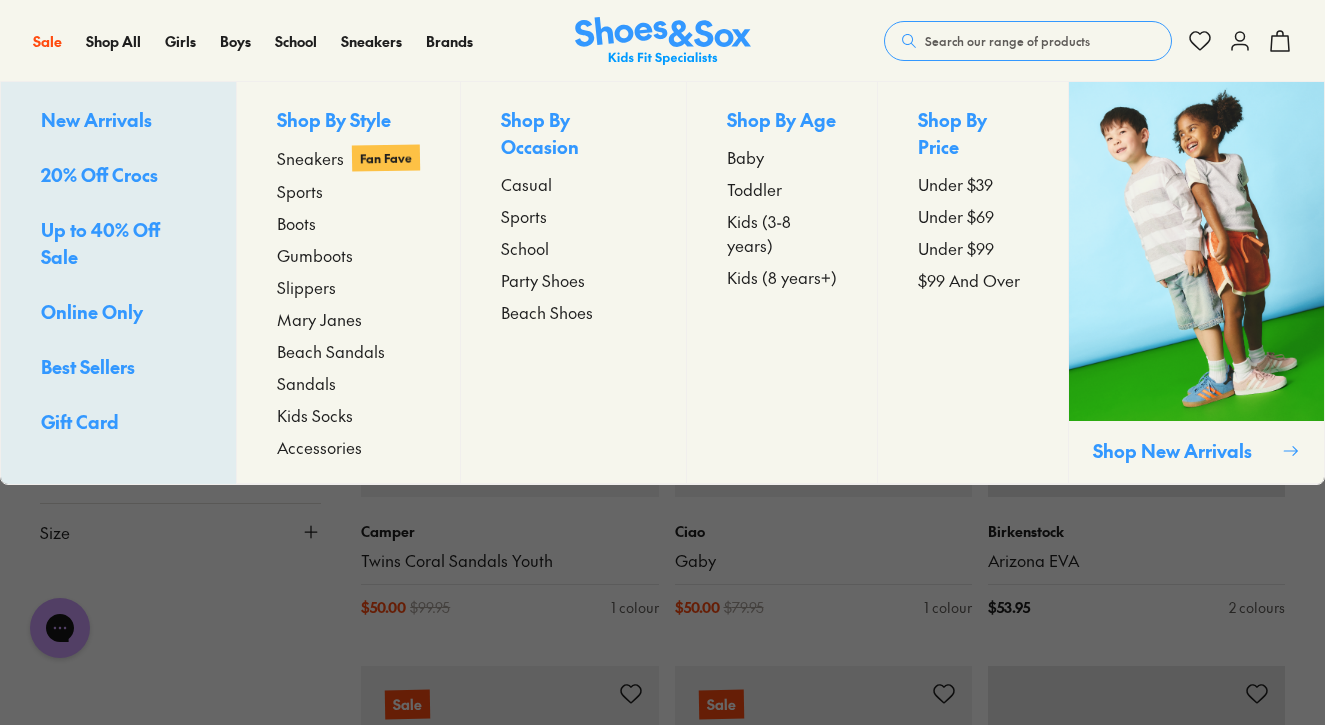 click on "20% Off Crocs" at bounding box center [99, 174] 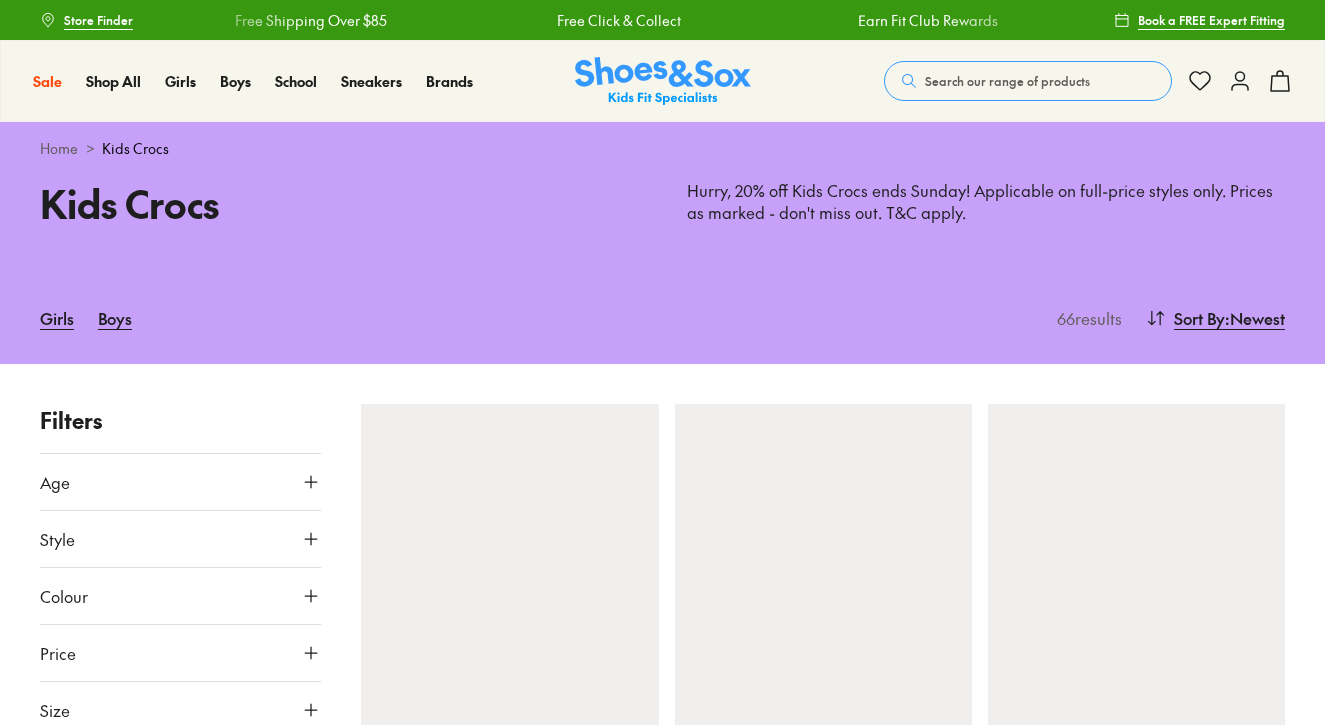scroll, scrollTop: 584, scrollLeft: 0, axis: vertical 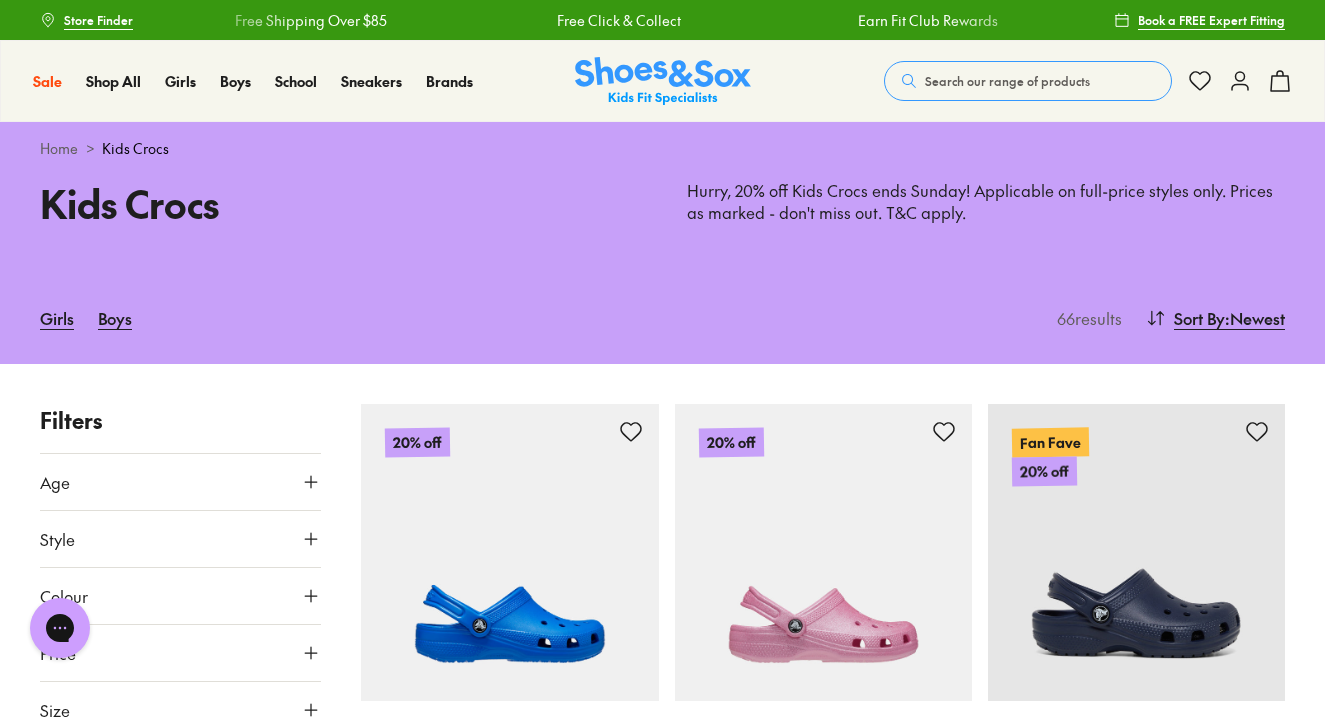 type on "****" 